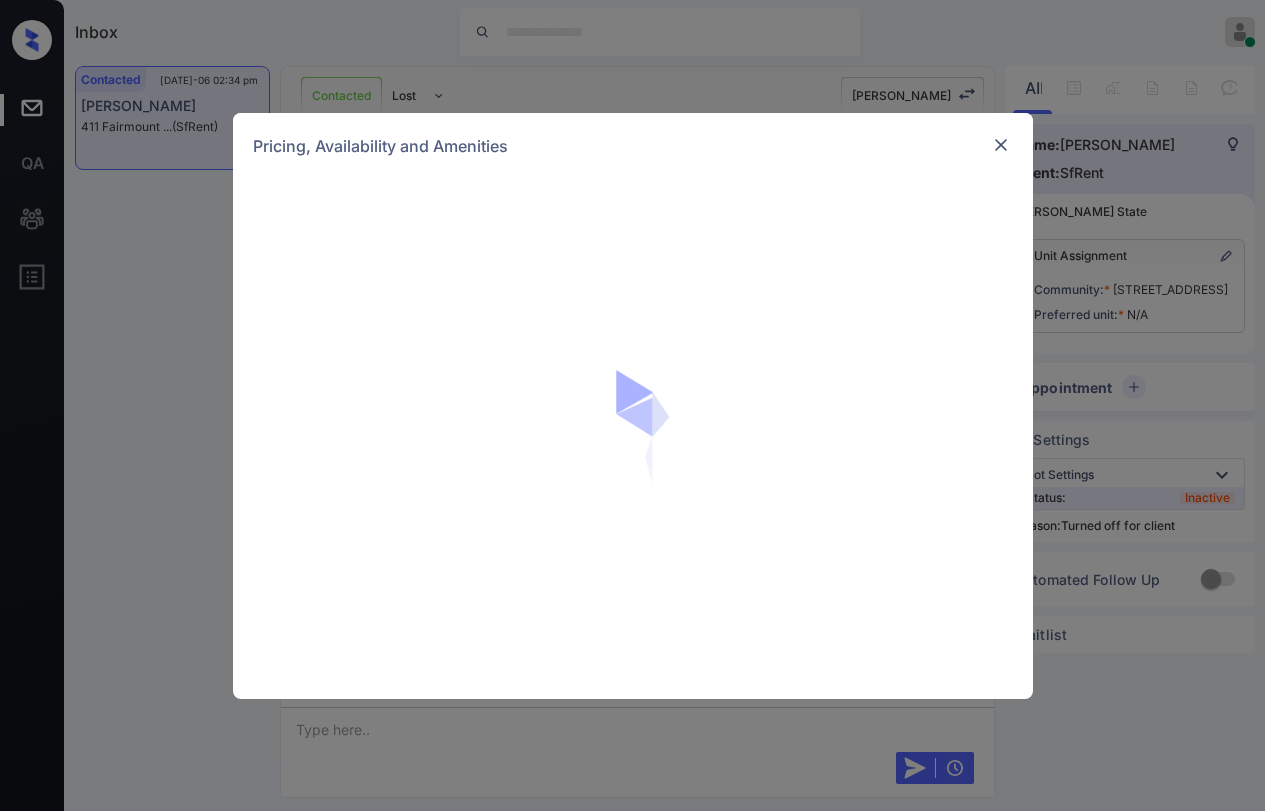 scroll, scrollTop: 0, scrollLeft: 0, axis: both 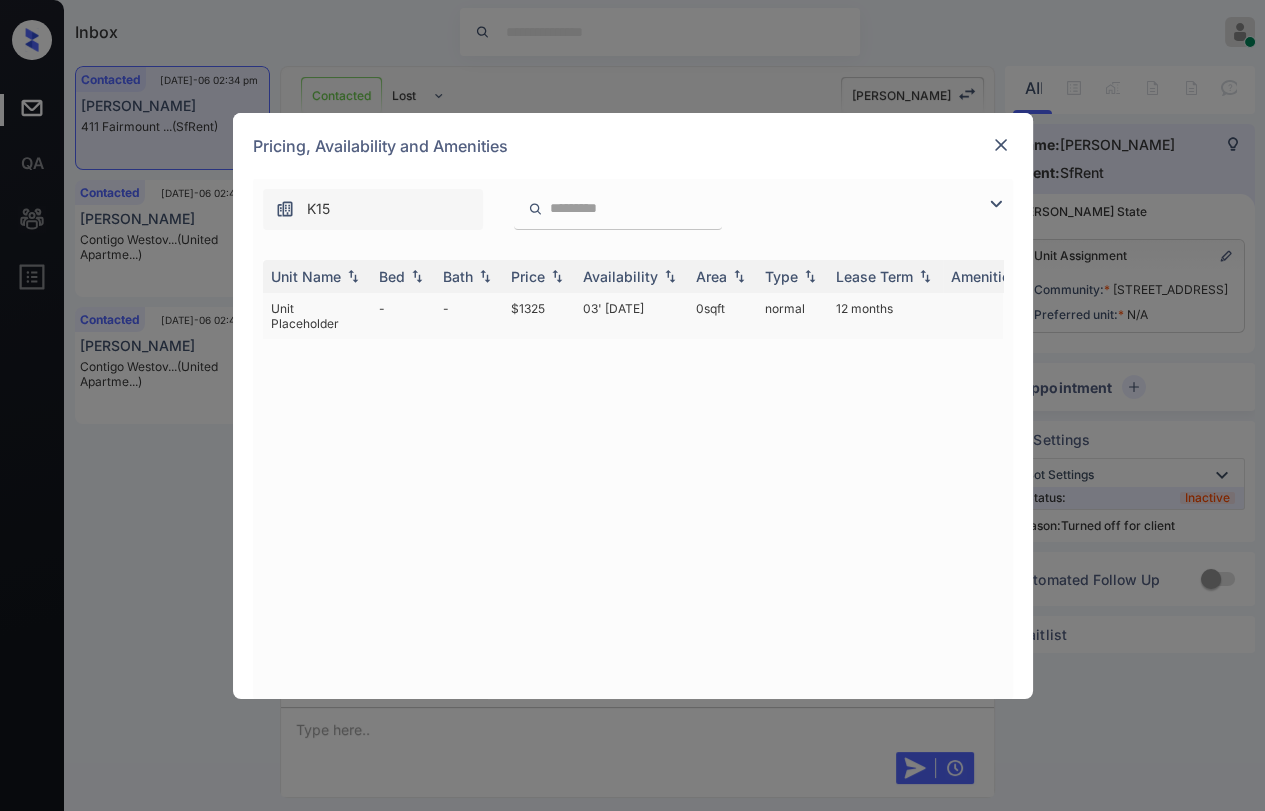 click on "Unit Placeholder" at bounding box center (317, 316) 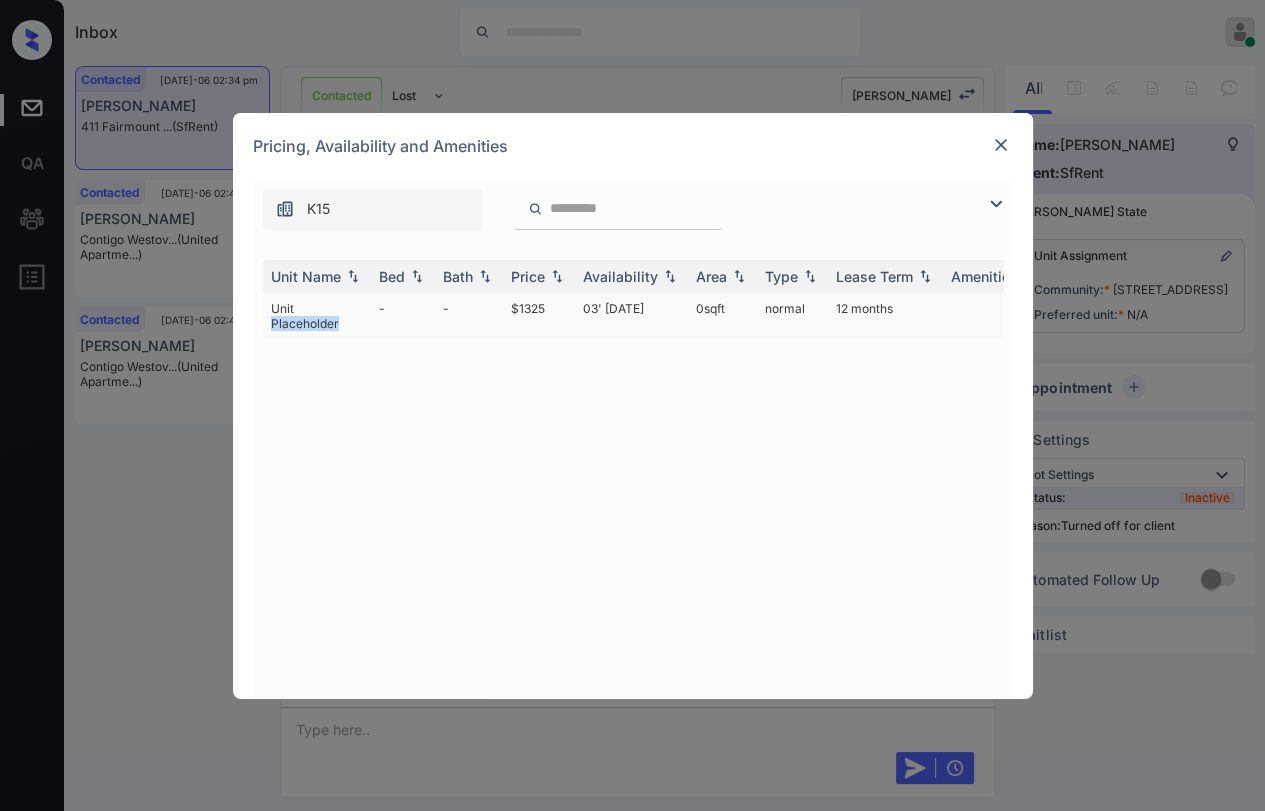 click on "Unit Placeholder" at bounding box center [317, 316] 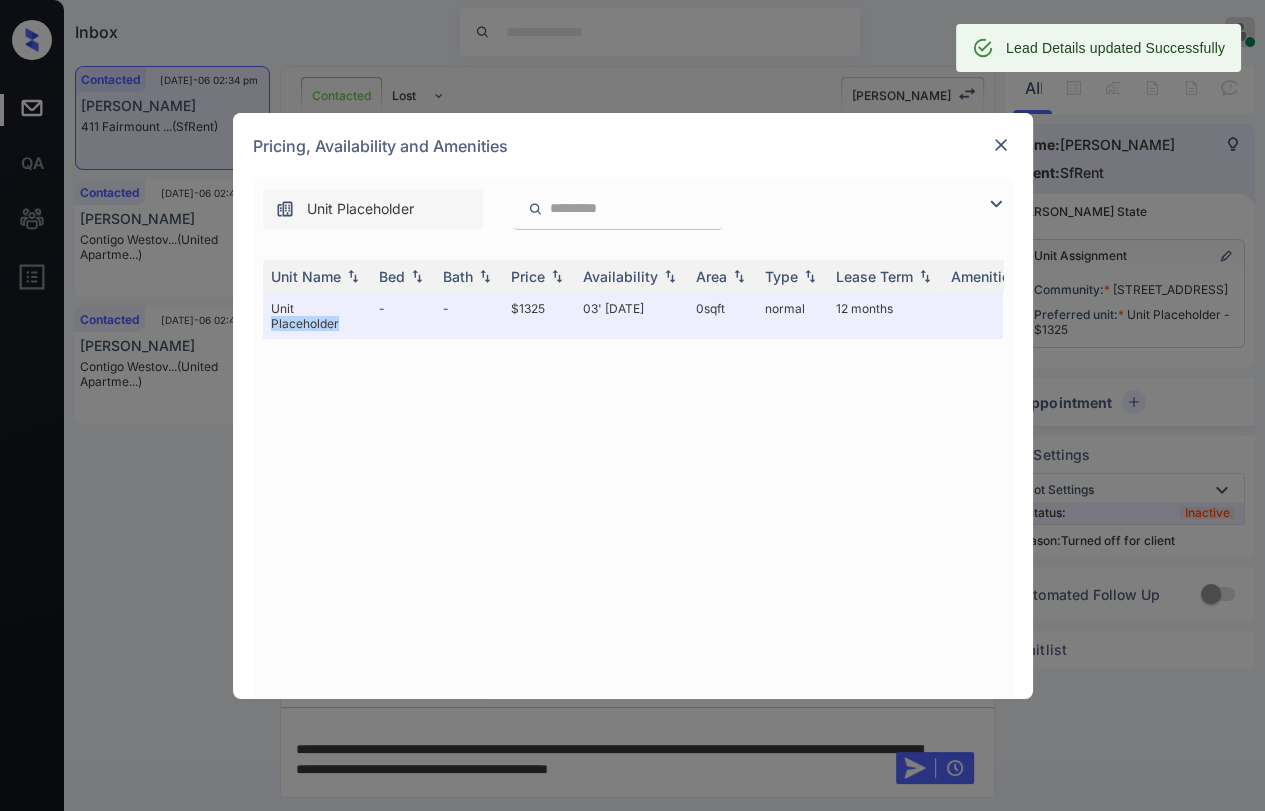click at bounding box center [1001, 145] 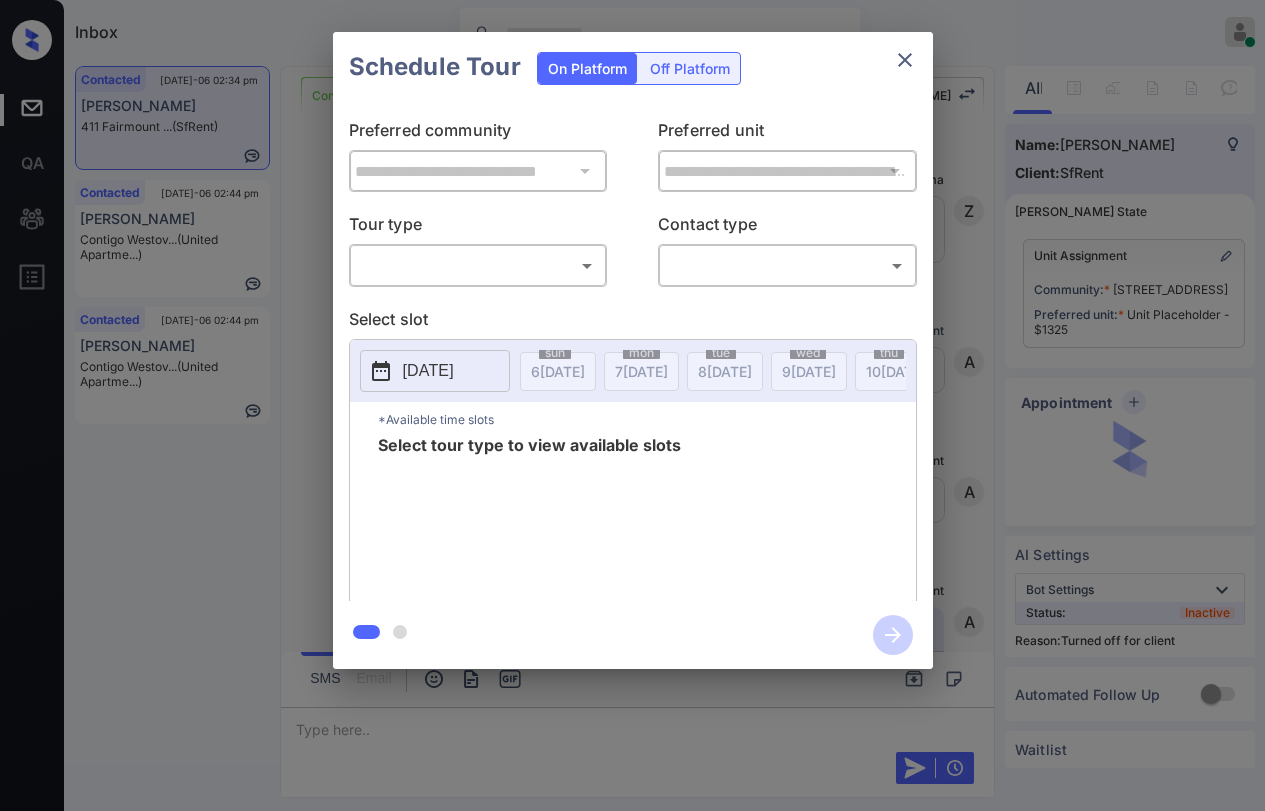 scroll, scrollTop: 0, scrollLeft: 0, axis: both 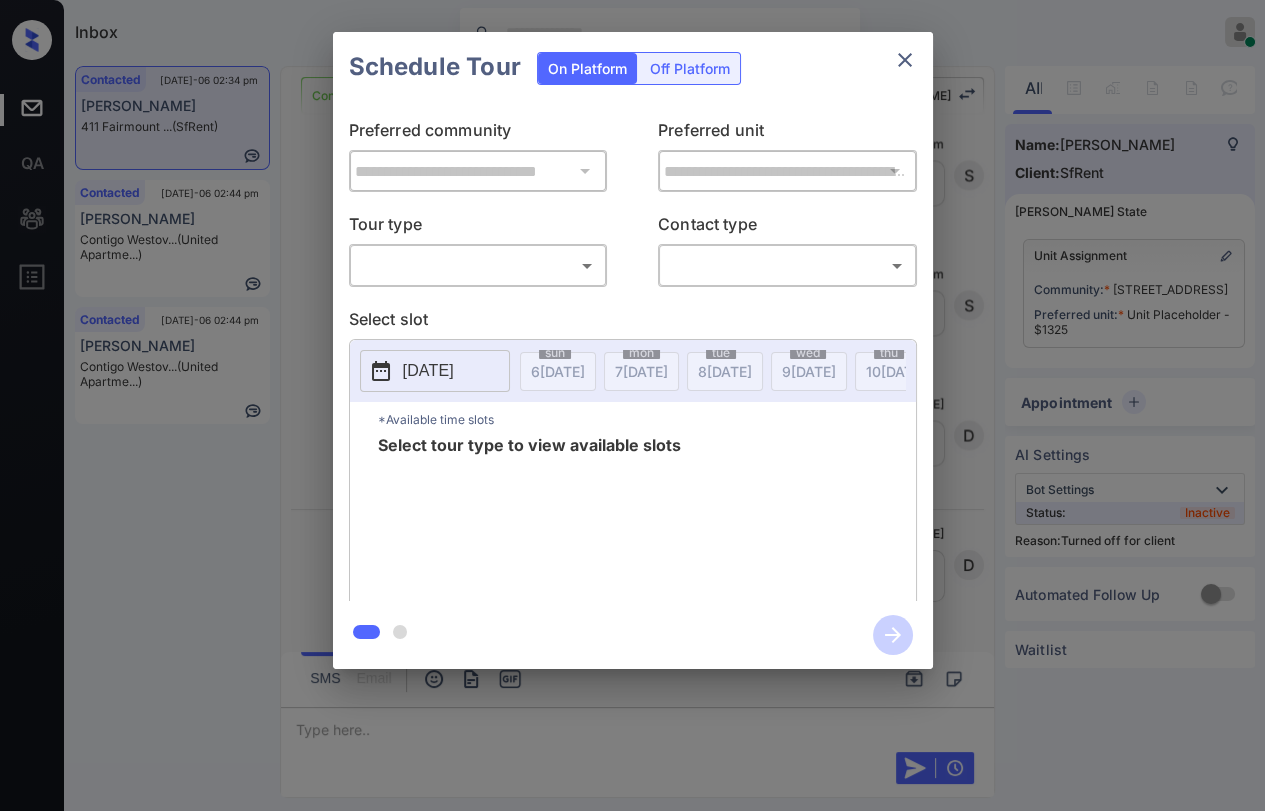 click on "Off Platform" at bounding box center [690, 68] 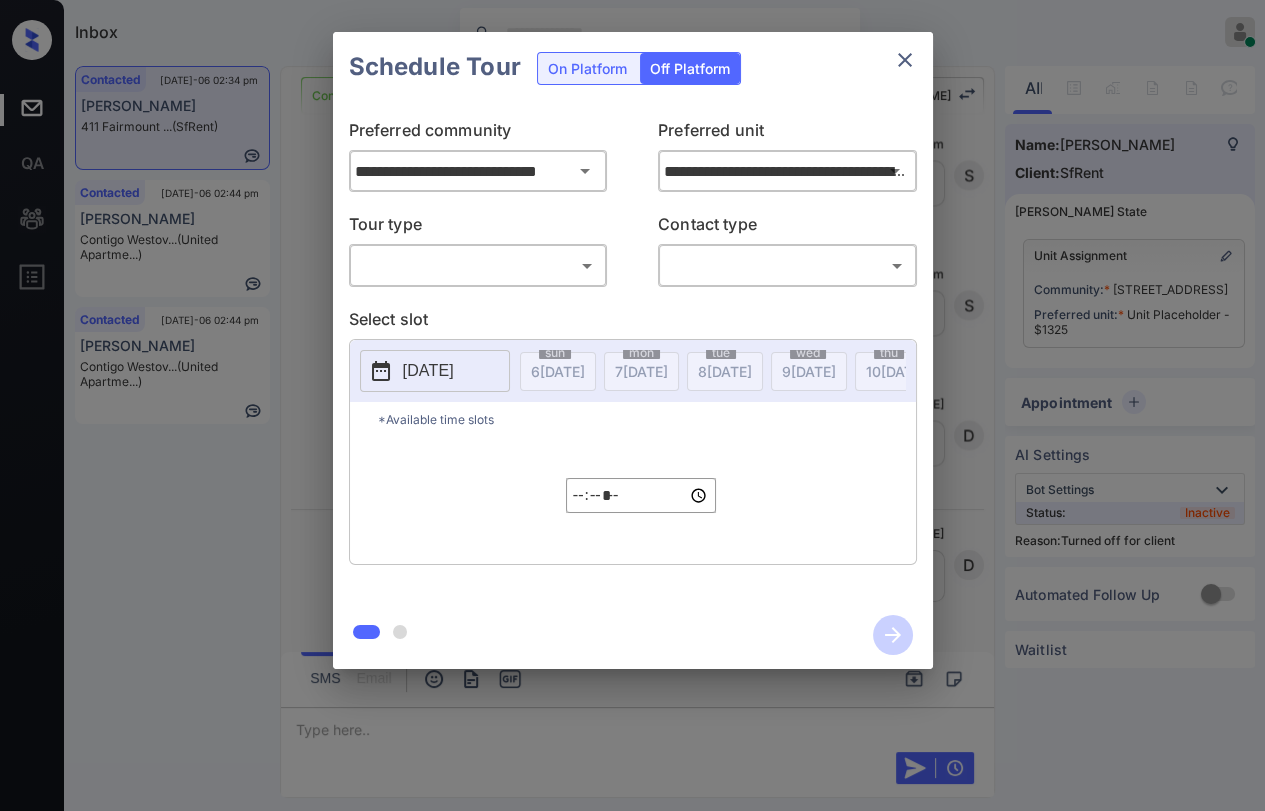 click on "Inbox Danielle Dela Cruz Online Set yourself   offline Set yourself   on break Profile Switch to  dark  mode Sign out Contacted Jul-06 02:34 pm   Abera bach 411 Fairmount ...  (SfRent) Contacted Jul-06 02:44 pm   Renee Clark Contigo Westov...  (United Apartme...) Contacted Jul-06 02:44 pm   Renee Clark Contigo Westov...  (United Apartme...) Contacted Lost Lead Sentiment: Angry Upon sliding the acknowledgement:  Lead will move to lost stage. * ​ SMS and call option will be set to opt out. AFM will be turned off for the lead. Kelsey New Message Zuma Lead transfer skipped to agent: Kelsey as pms leadId does not exists for leadType emailParser with stage Inbound Jul 05, 2025 09:43 am Z New Message Agent Lead created via emailParser in Inbound stage. Jul 05, 2025 09:43 am A New Message Agent AFM Request sent to Kelsey. Jul 05, 2025 09:43 am A New Message Agent Notes Note: Jul 05, 2025 09:43 am A New Message Kelsey Lead Details Updated
BedRoom: 1
Jul 05, 2025 09:43 am K New Message Kelsey K New Message Kelsey" at bounding box center (632, 405) 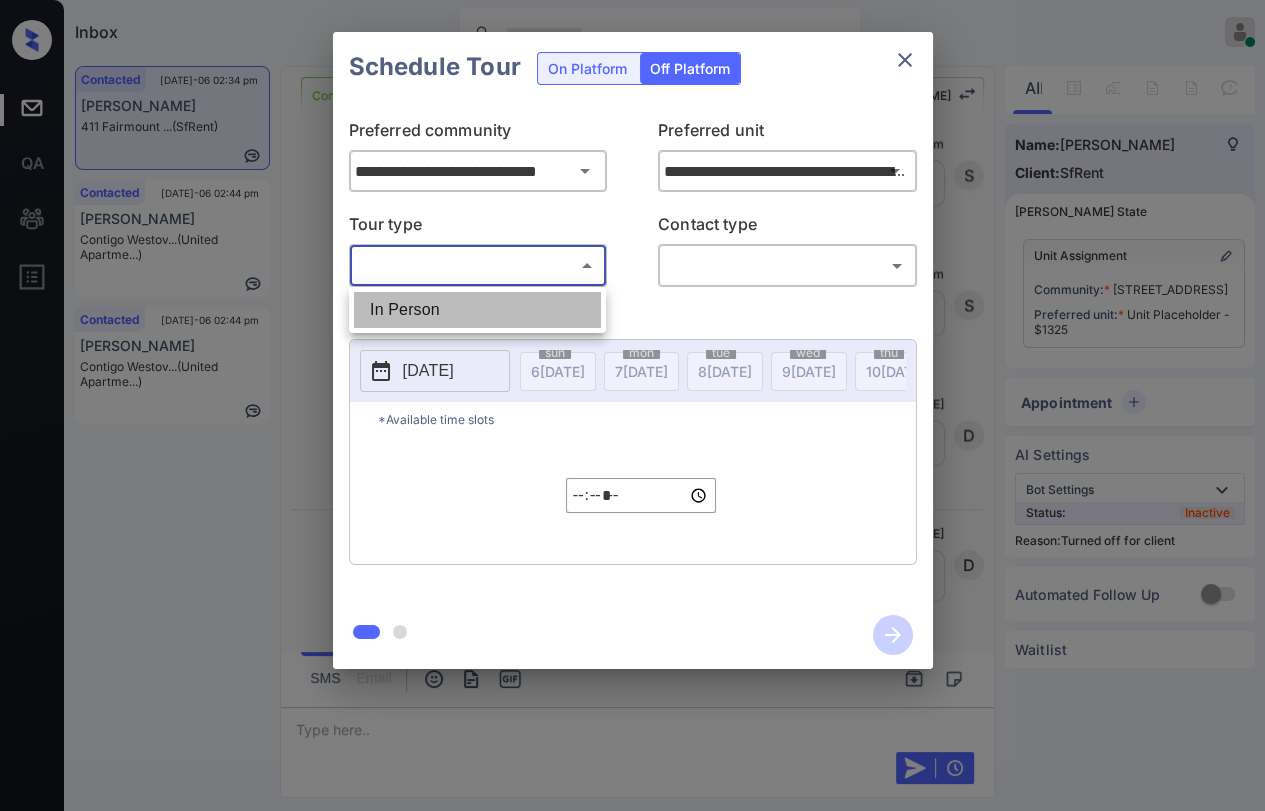 click on "In Person" at bounding box center [477, 310] 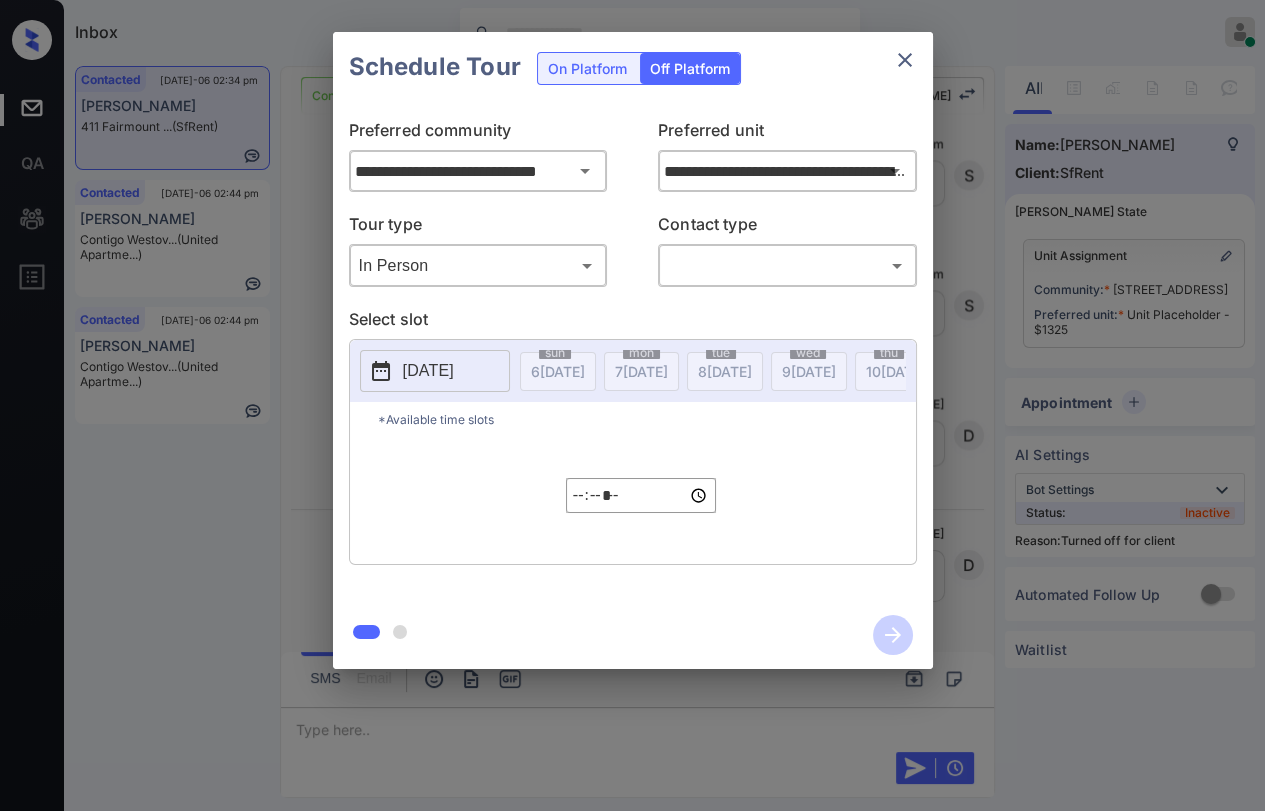 click on "2025-07-06" at bounding box center (428, 371) 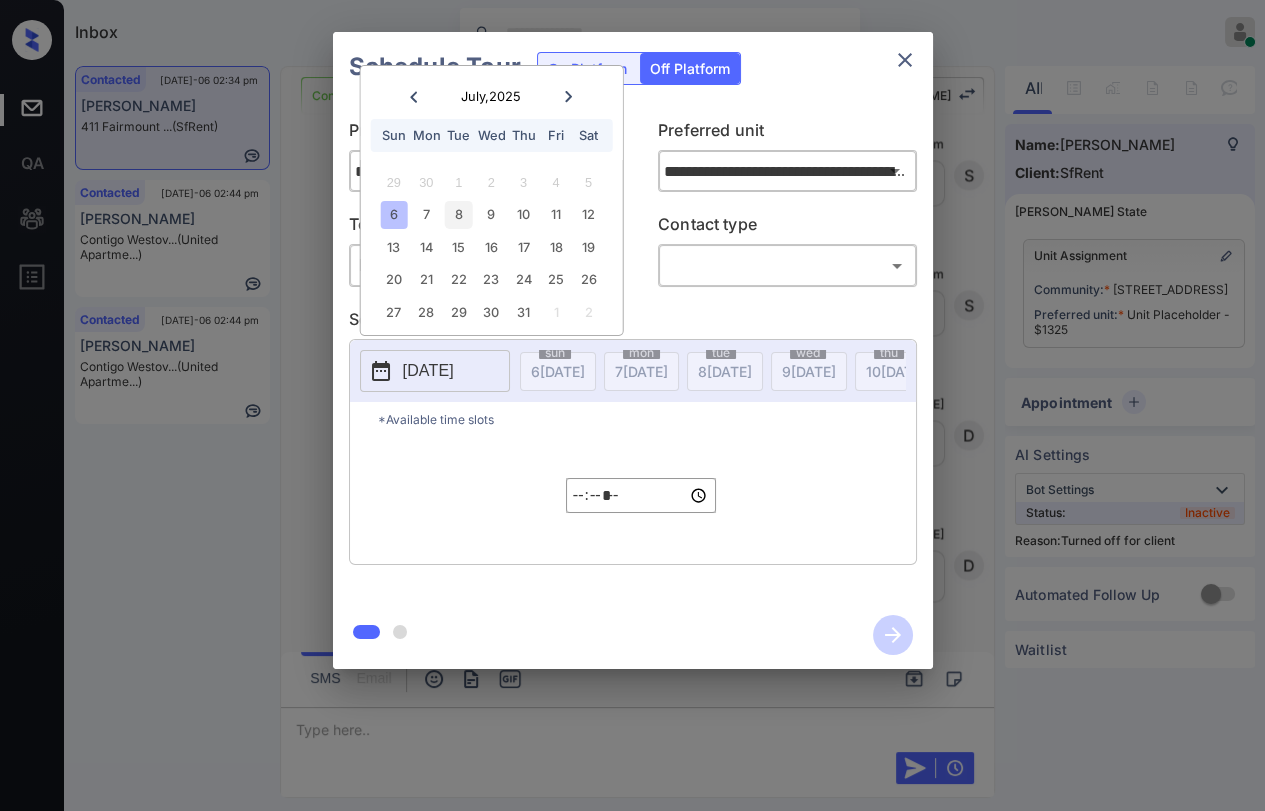 click on "8" at bounding box center [458, 214] 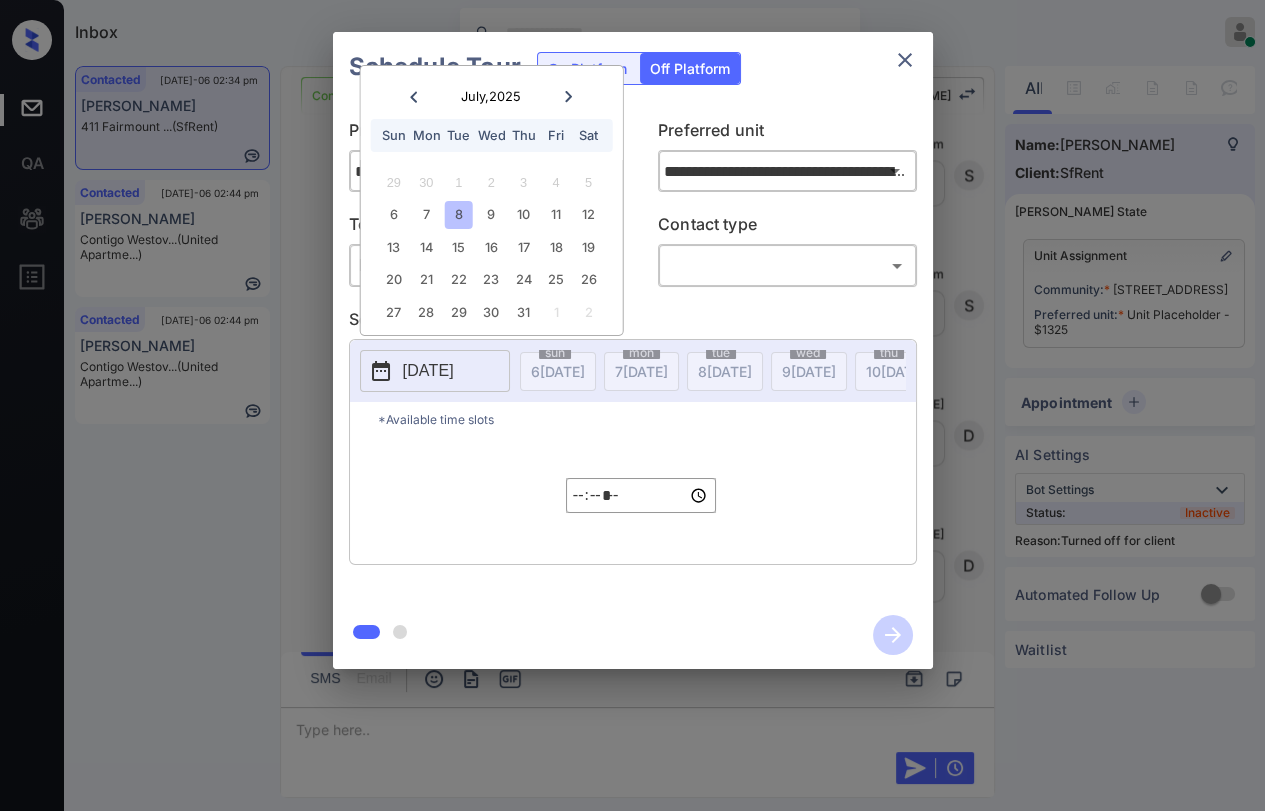 click on "Inbox Danielle Dela Cruz Online Set yourself   offline Set yourself   on break Profile Switch to  dark  mode Sign out Contacted Jul-06 02:34 pm   Abera bach 411 Fairmount ...  (SfRent) Contacted Jul-06 02:44 pm   Renee Clark Contigo Westov...  (United Apartme...) Contacted Jul-06 02:44 pm   Renee Clark Contigo Westov...  (United Apartme...) Contacted Lost Lead Sentiment: Angry Upon sliding the acknowledgement:  Lead will move to lost stage. * ​ SMS and call option will be set to opt out. AFM will be turned off for the lead. Kelsey New Message Zuma Lead transfer skipped to agent: Kelsey as pms leadId does not exists for leadType emailParser with stage Inbound Jul 05, 2025 09:43 am Z New Message Agent Lead created via emailParser in Inbound stage. Jul 05, 2025 09:43 am A New Message Agent AFM Request sent to Kelsey. Jul 05, 2025 09:43 am A New Message Agent Notes Note: Jul 05, 2025 09:43 am A New Message Kelsey Lead Details Updated
BedRoom: 1
Jul 05, 2025 09:43 am K New Message Kelsey K New Message Kelsey" at bounding box center (632, 405) 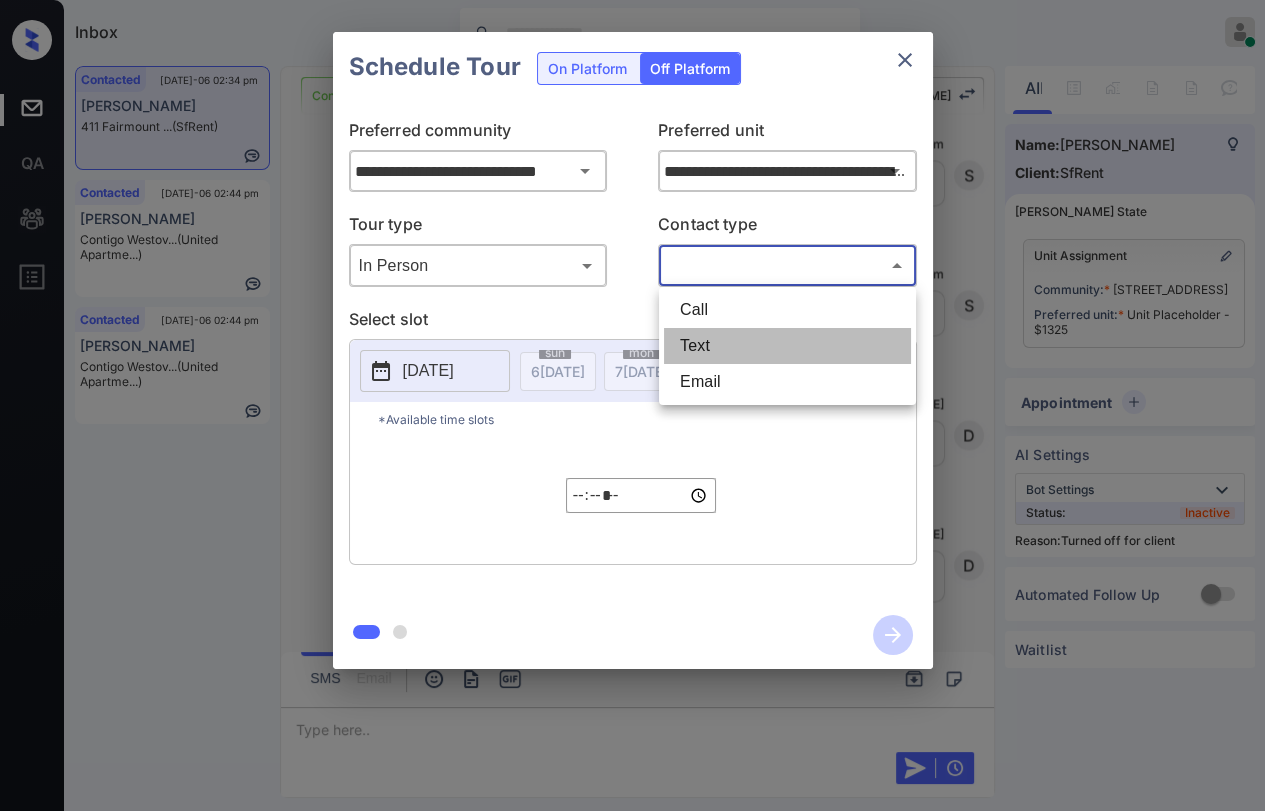 click on "Text" at bounding box center [787, 346] 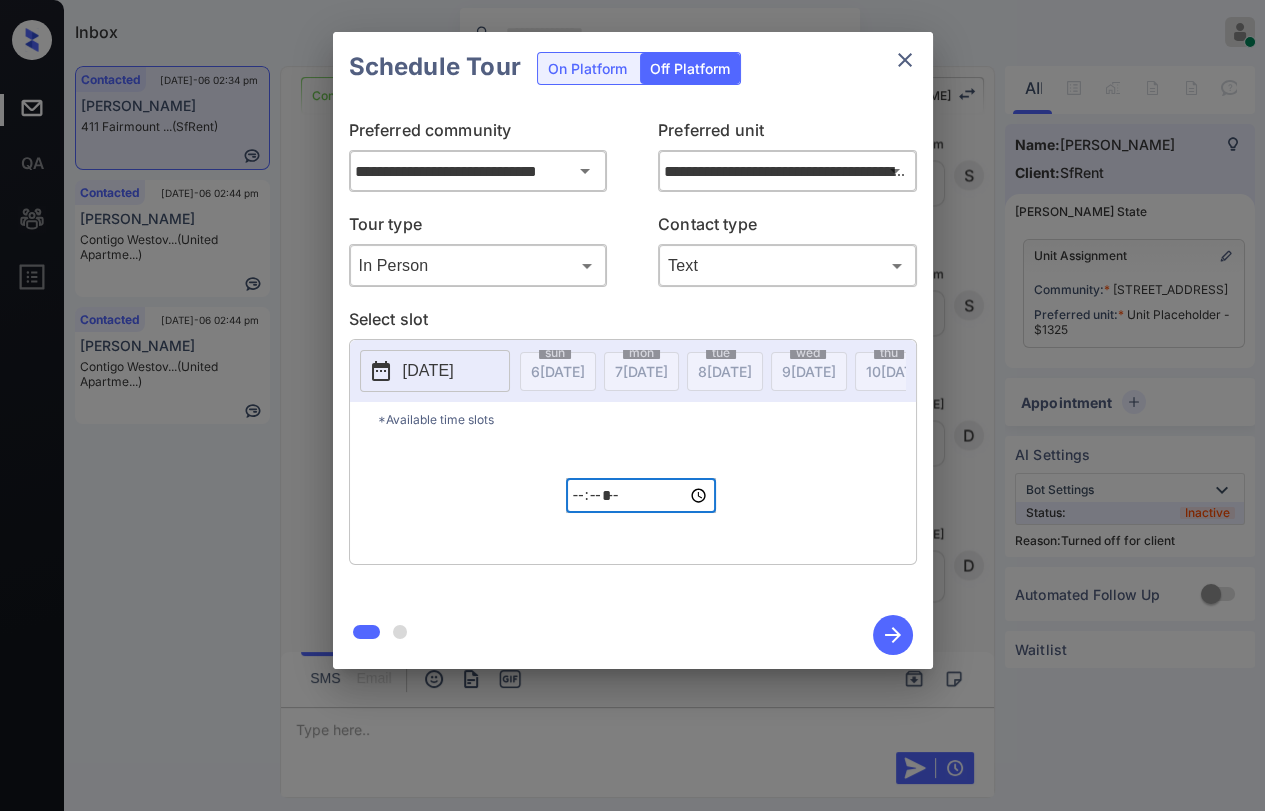 click on "*****" at bounding box center [641, 495] 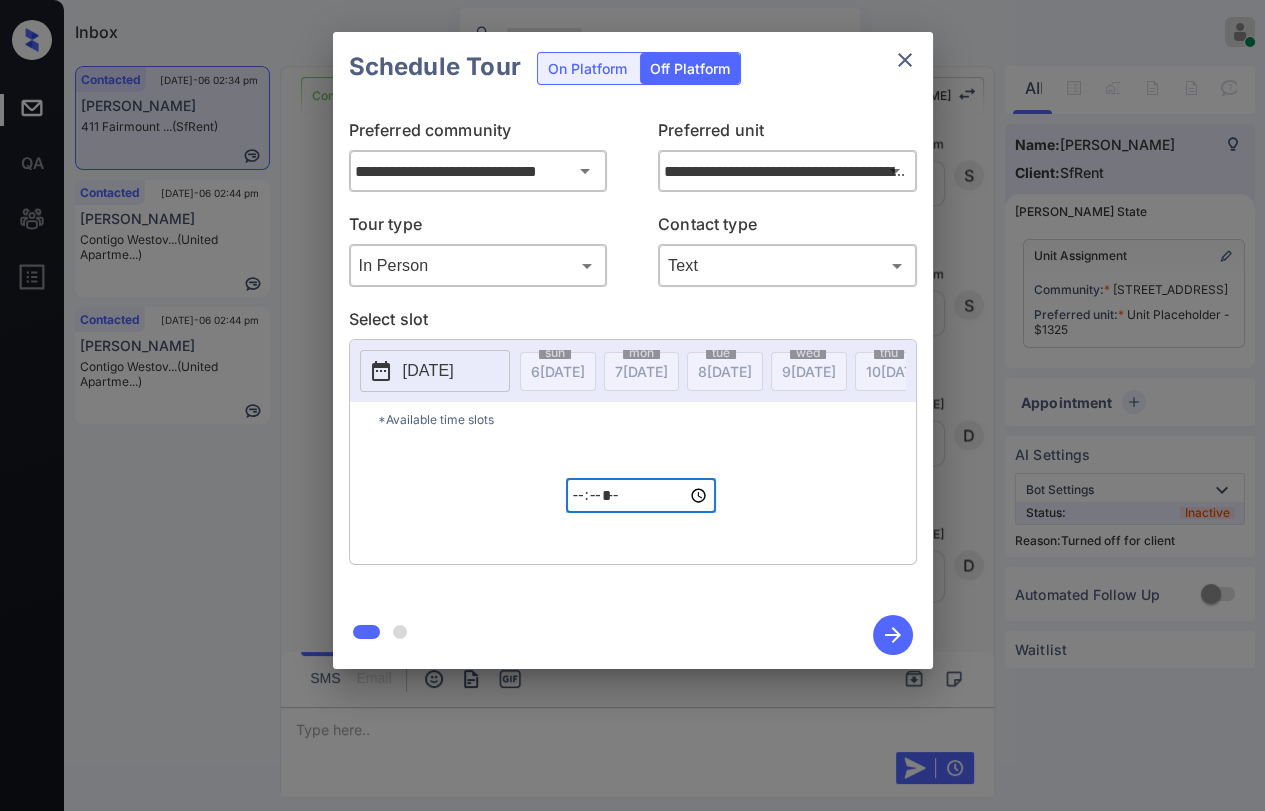 click 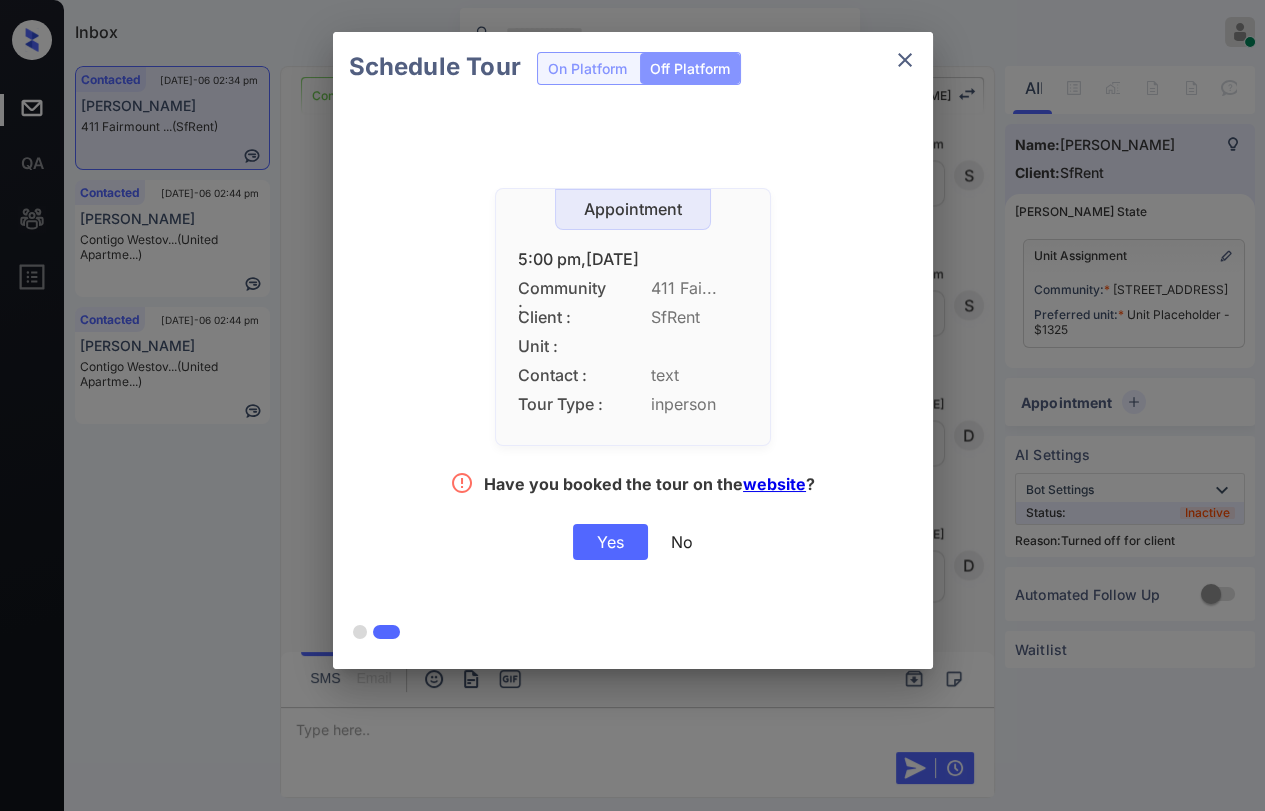 click on "Yes" at bounding box center (610, 542) 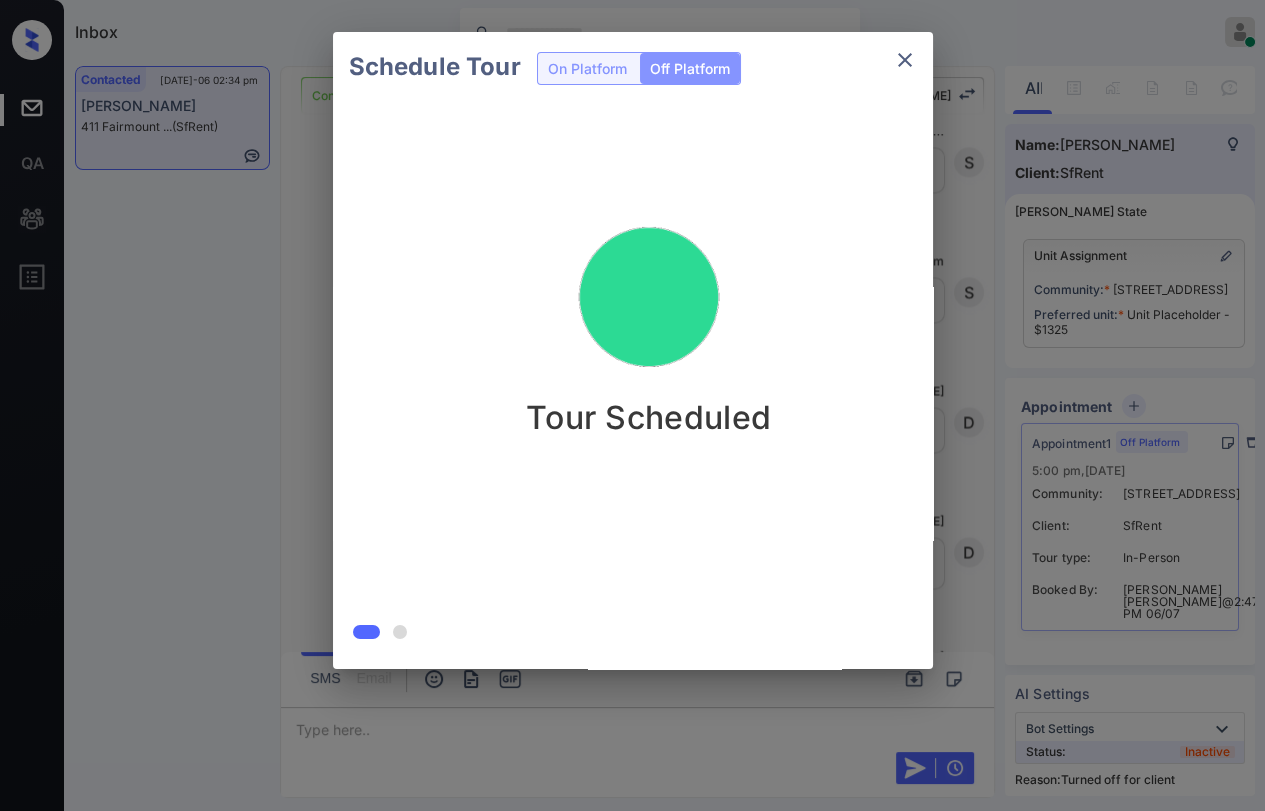 click 